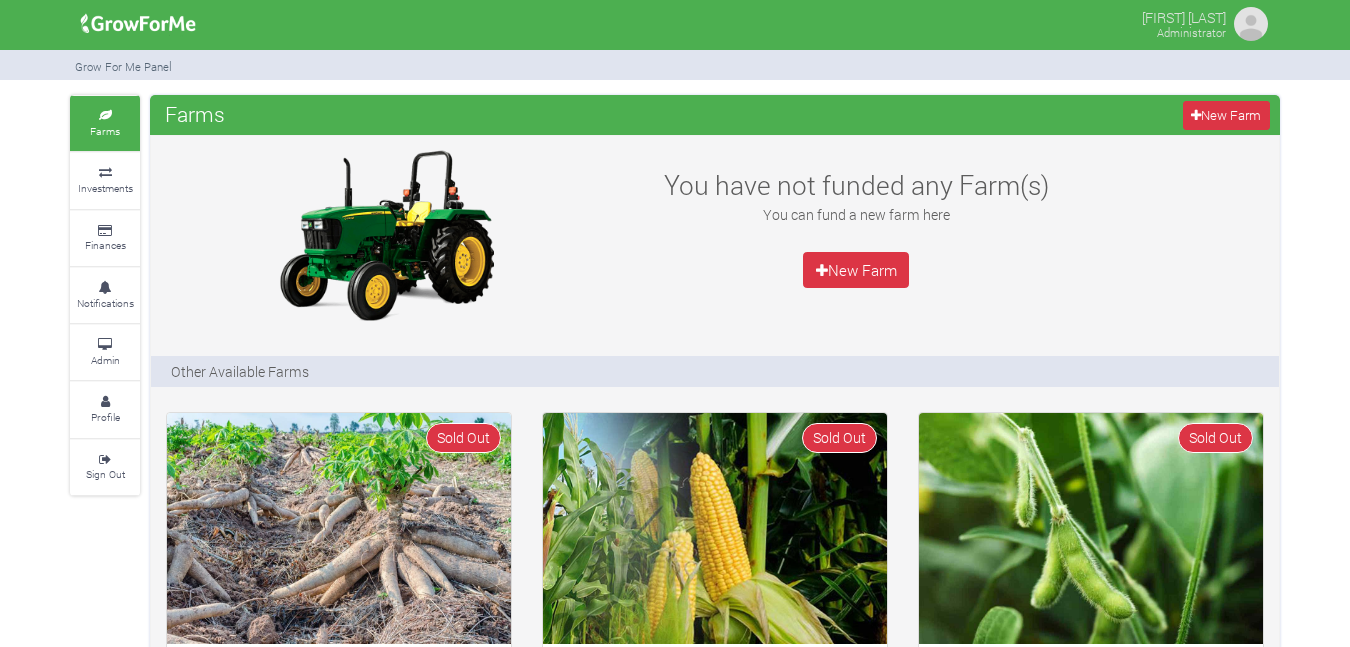 scroll, scrollTop: 0, scrollLeft: 0, axis: both 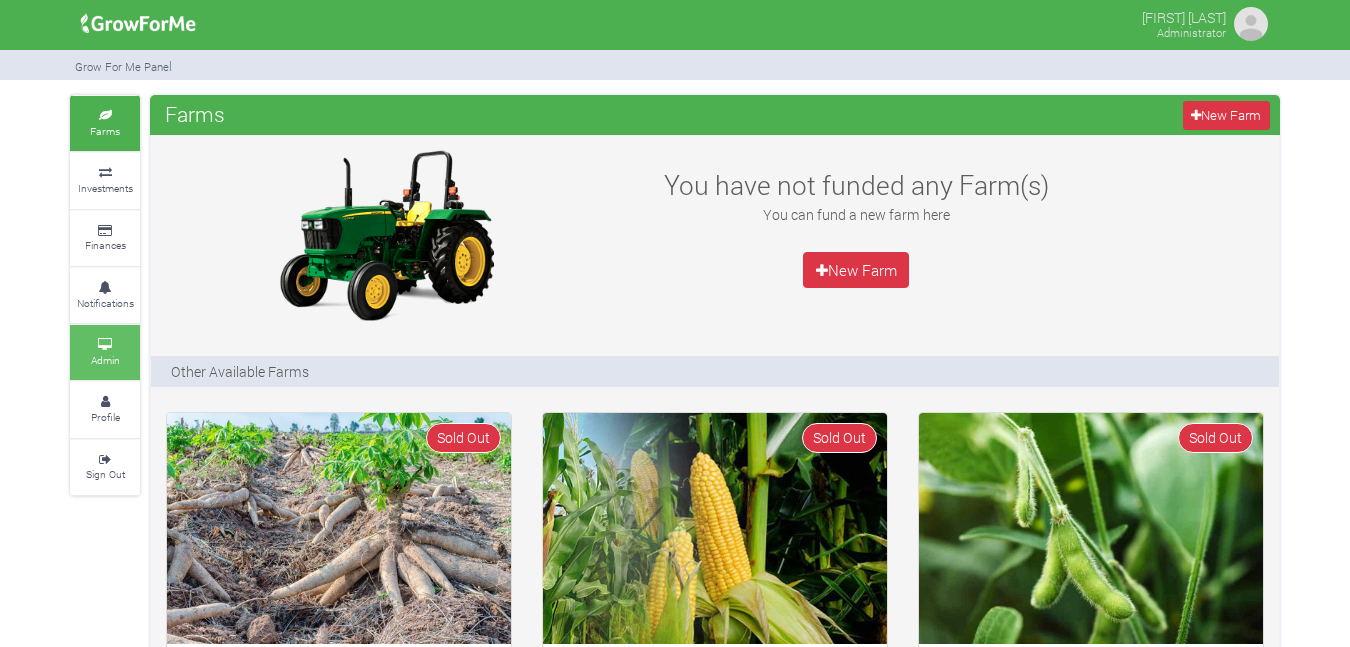 click on "Admin" at bounding box center [105, 352] 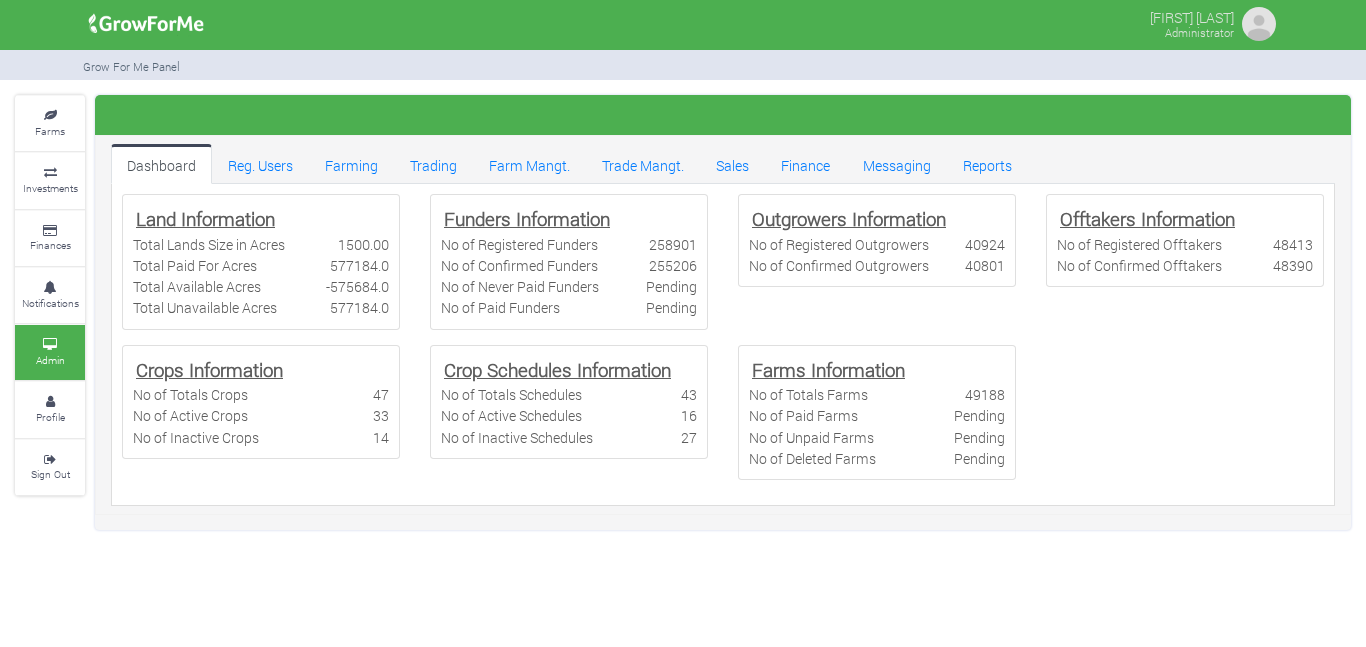 scroll, scrollTop: 0, scrollLeft: 0, axis: both 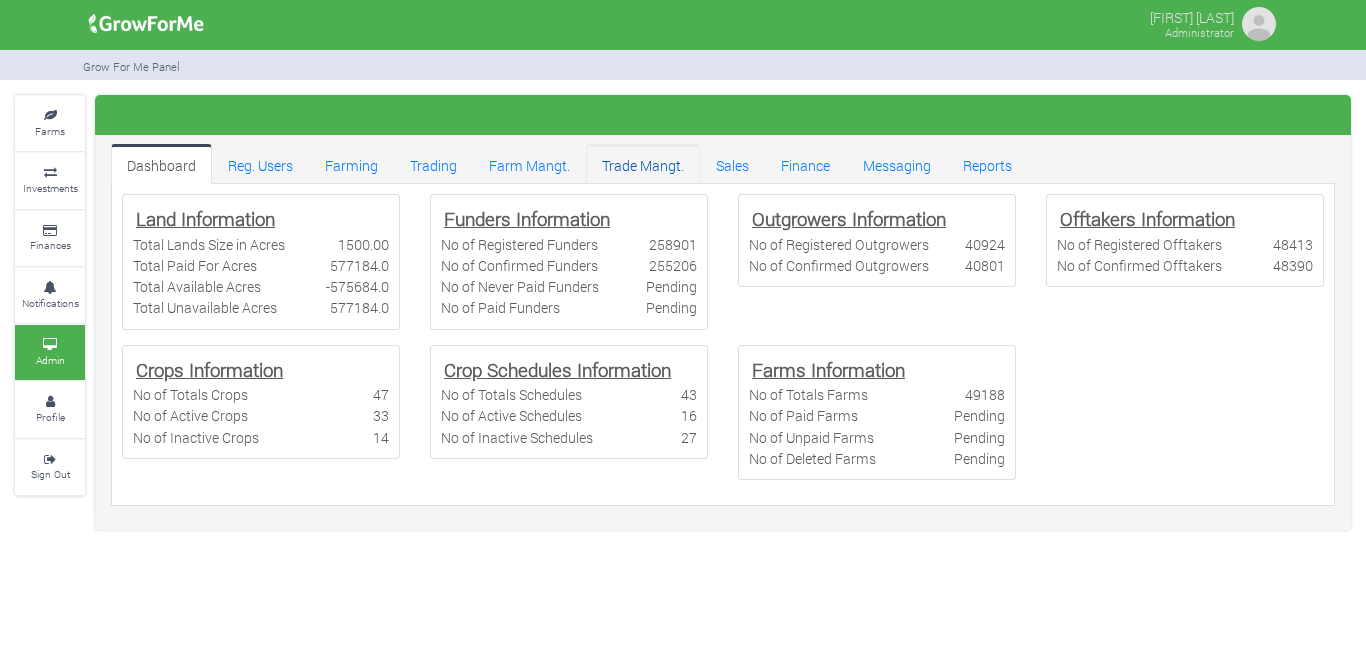 click on "Trade Mangt." at bounding box center [643, 164] 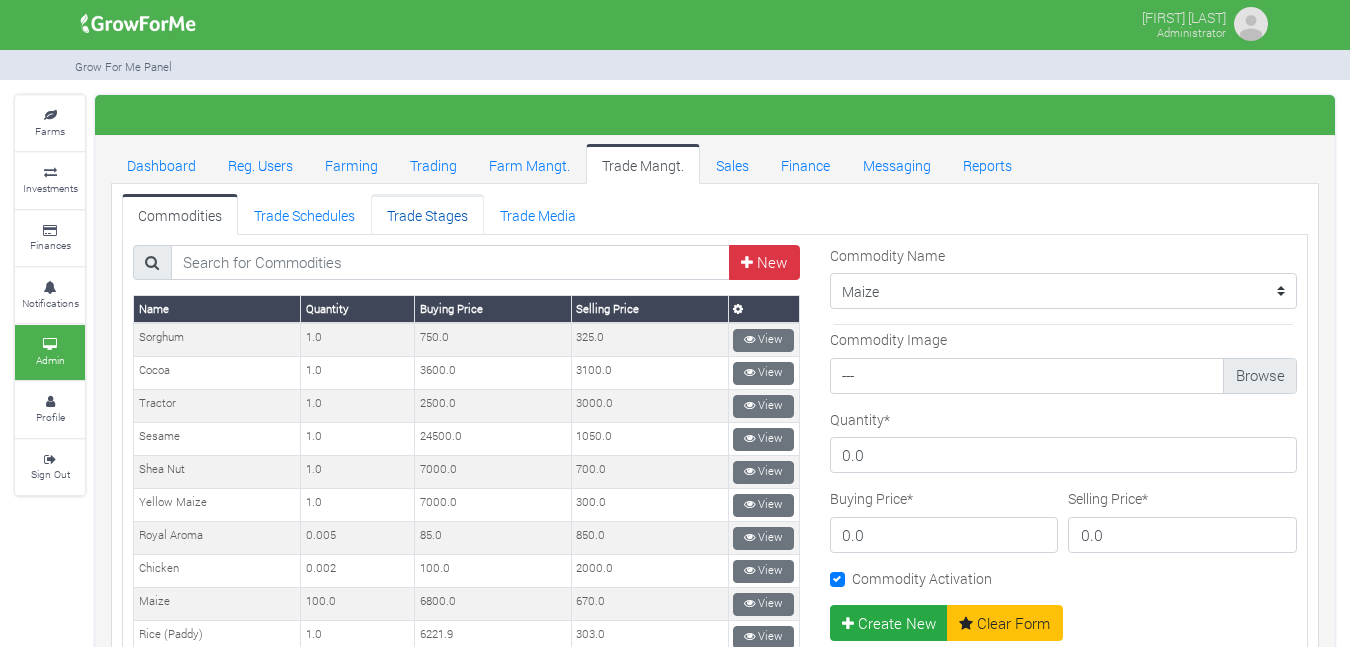 scroll, scrollTop: 0, scrollLeft: 0, axis: both 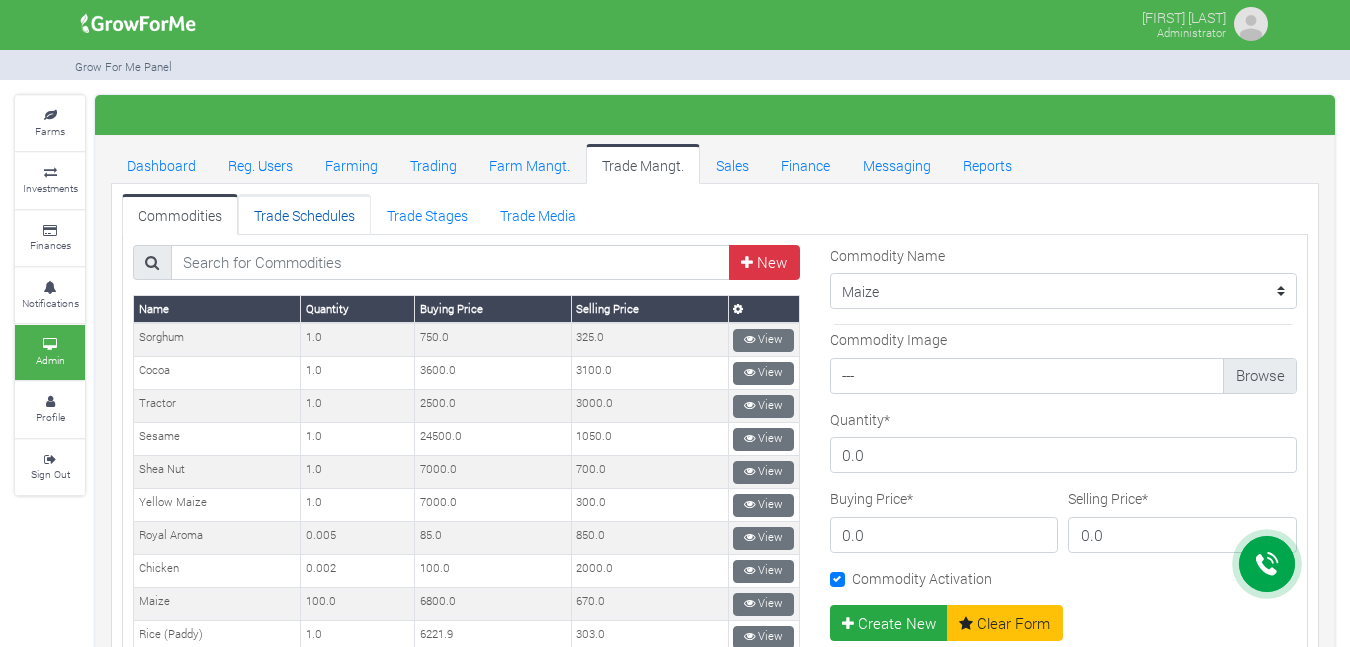 click on "Trade Schedules" at bounding box center (304, 214) 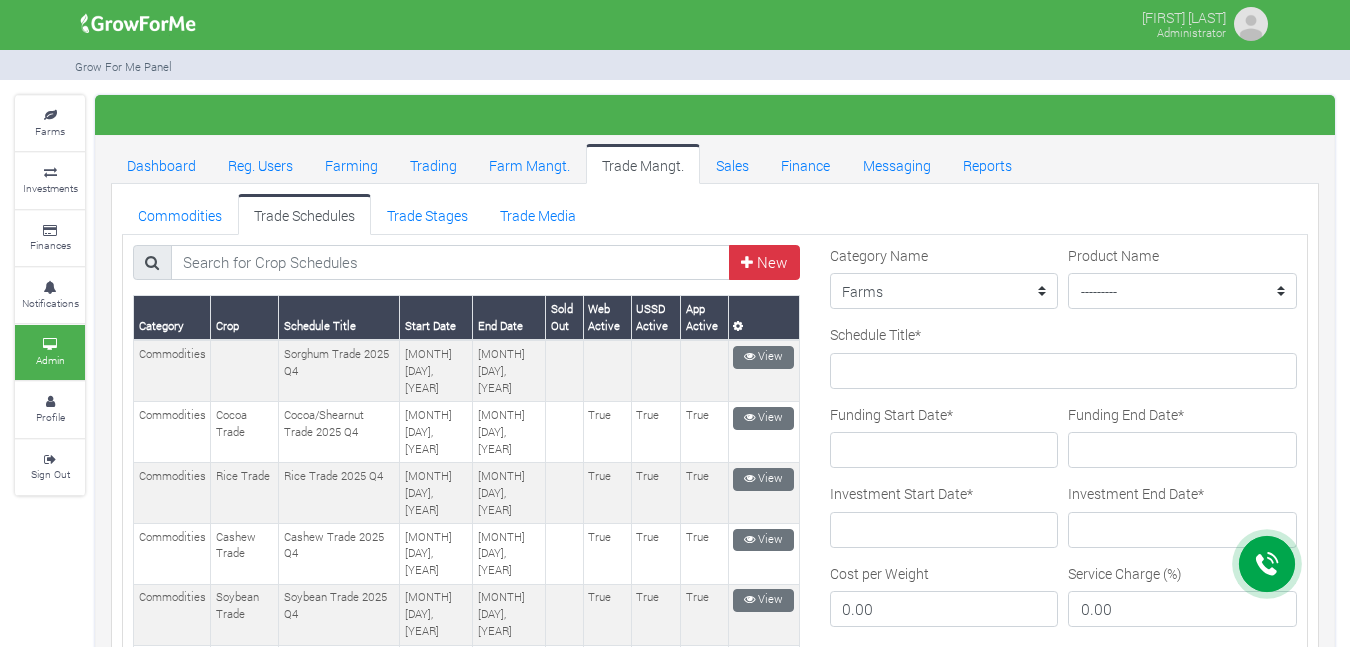 scroll, scrollTop: 0, scrollLeft: 0, axis: both 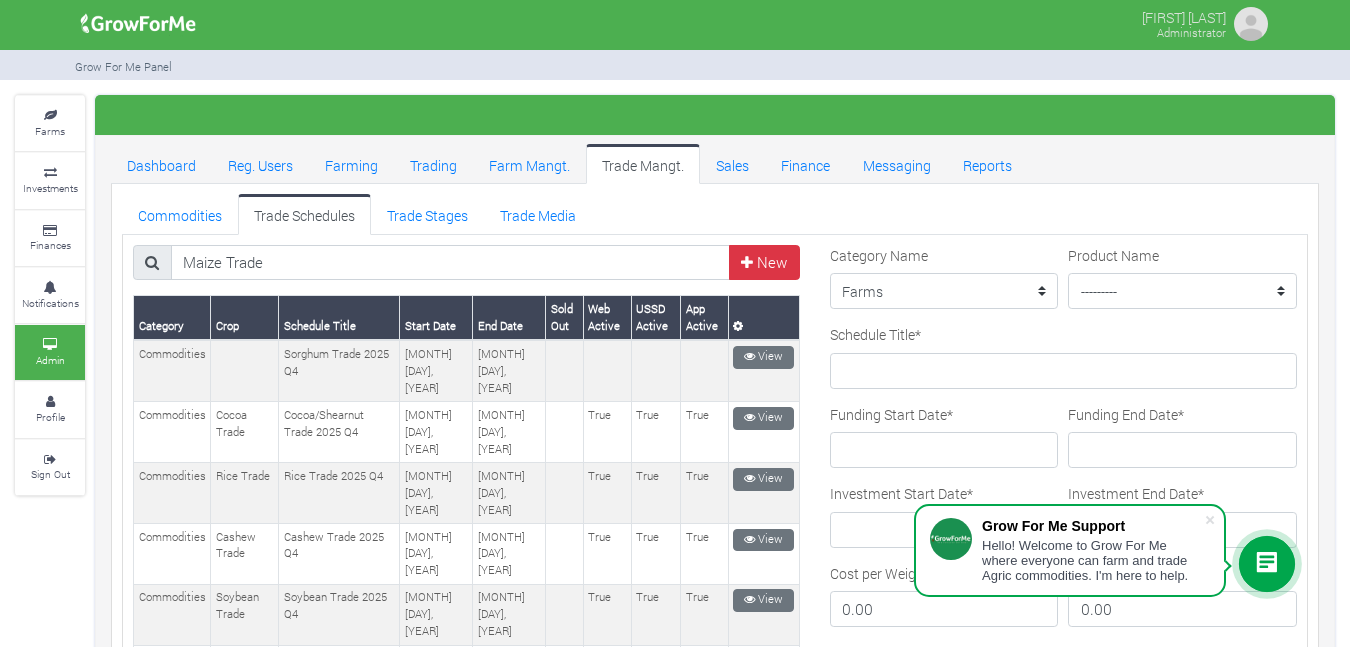 click at bounding box center [152, 262] 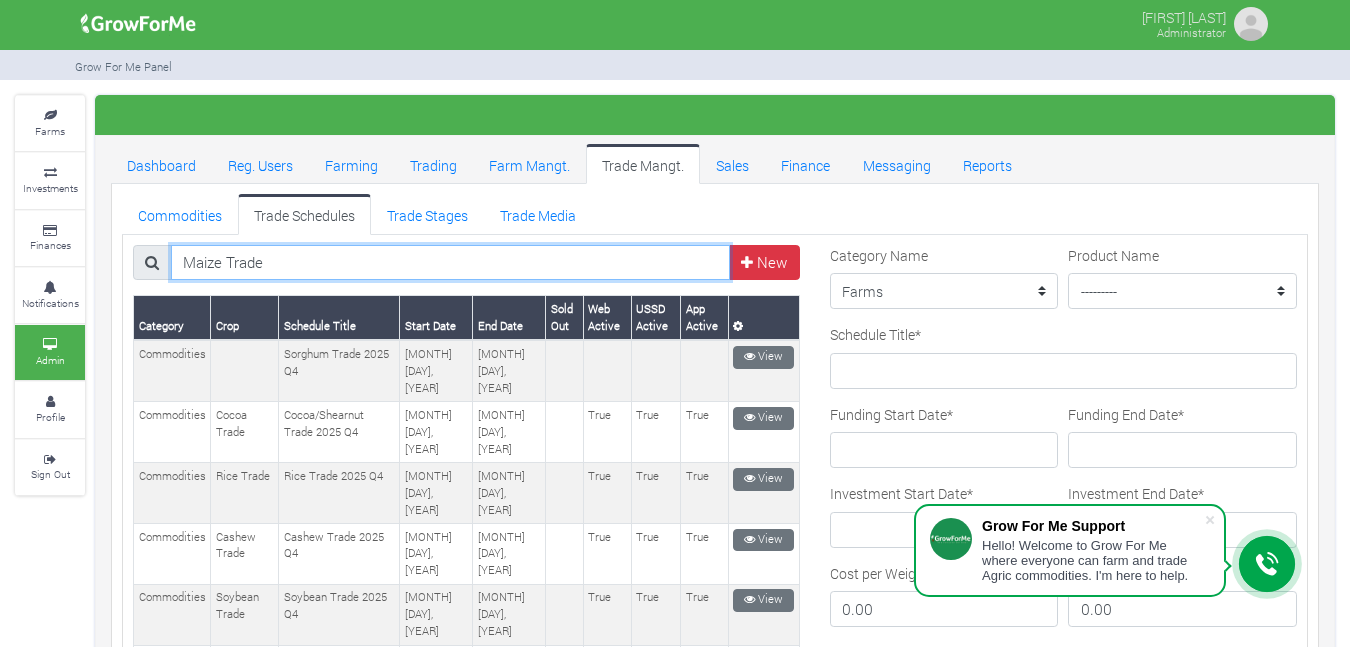 click on "Maize Trade" at bounding box center [450, 263] 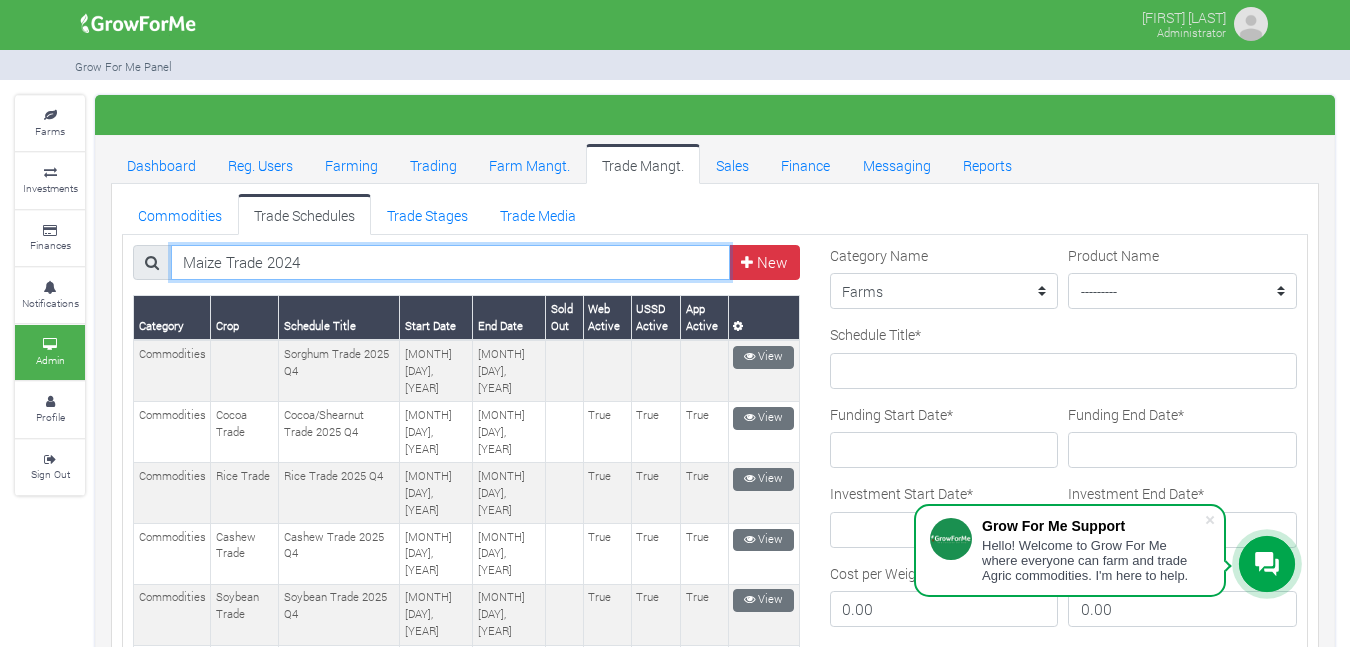drag, startPoint x: 313, startPoint y: 265, endPoint x: 133, endPoint y: 256, distance: 180.22485 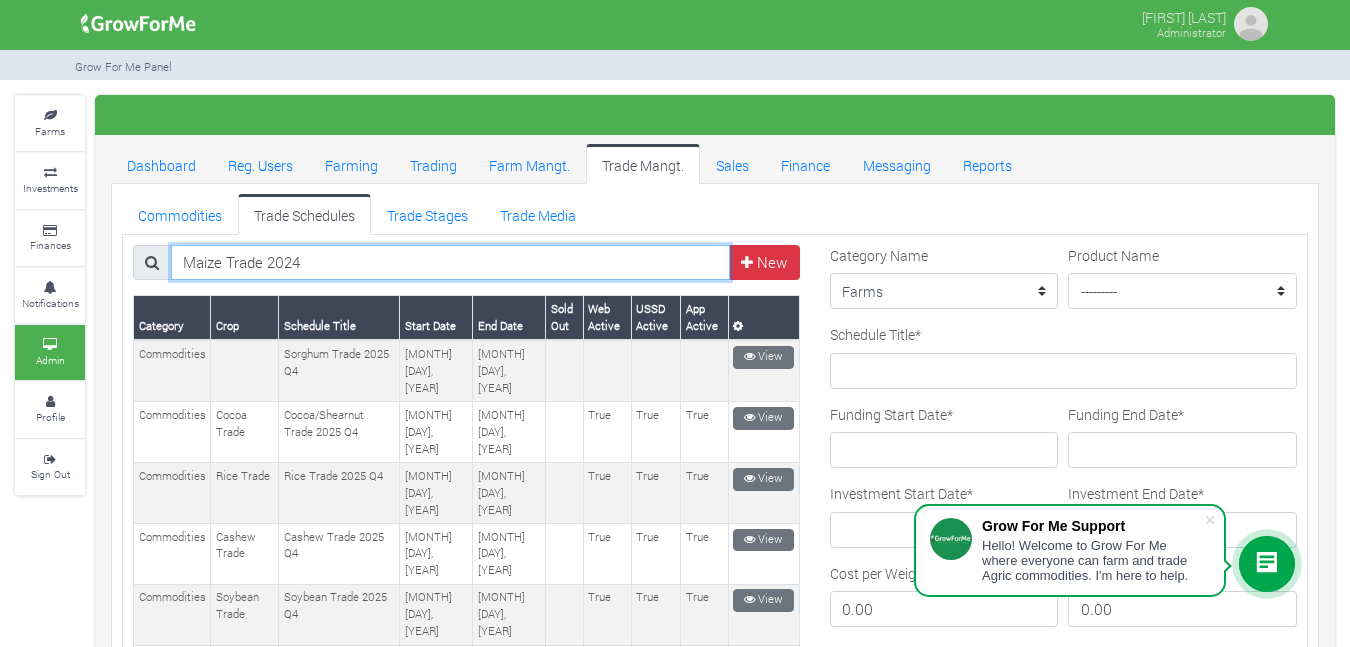 type on "Maize Trade 2024" 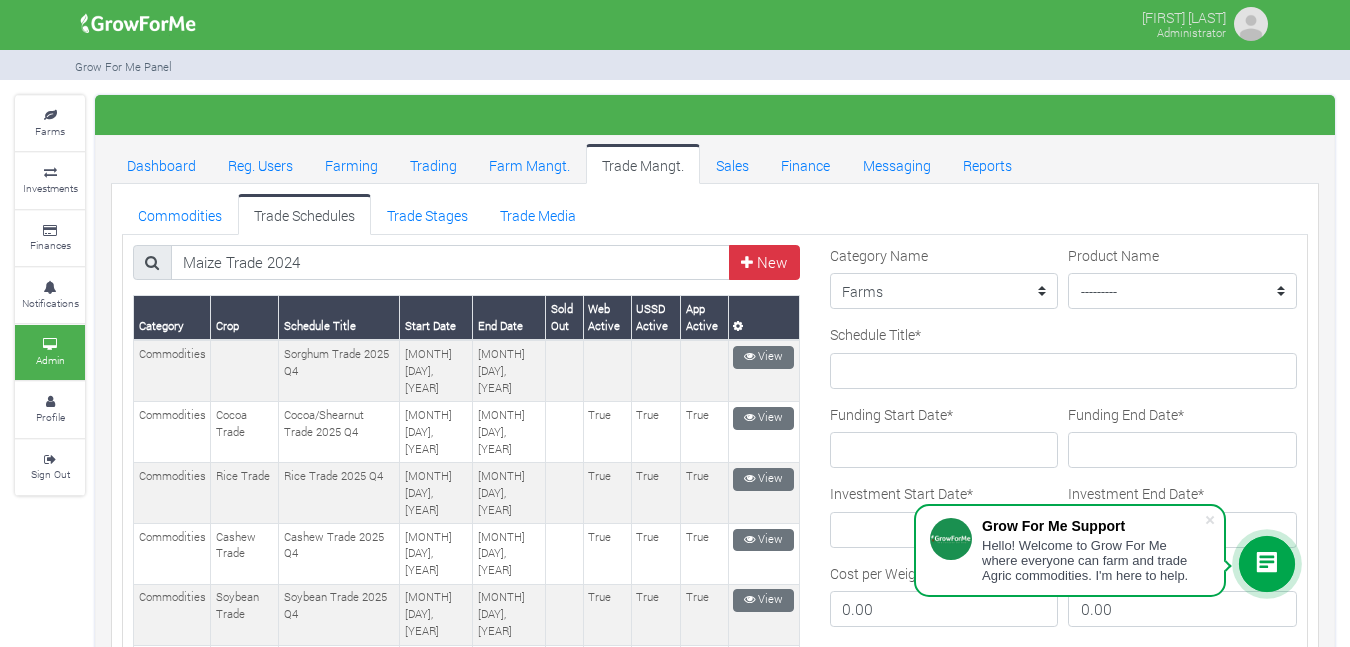 scroll, scrollTop: 1084, scrollLeft: 0, axis: vertical 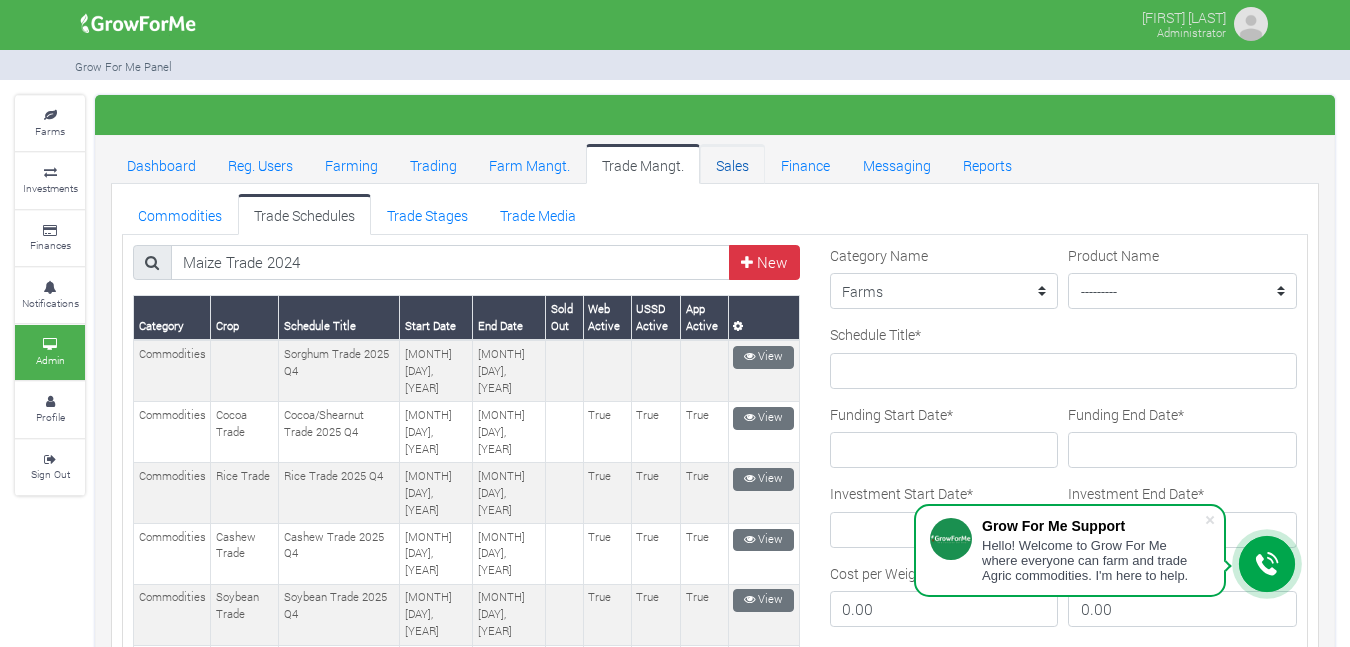 click on "Sales" at bounding box center (732, 164) 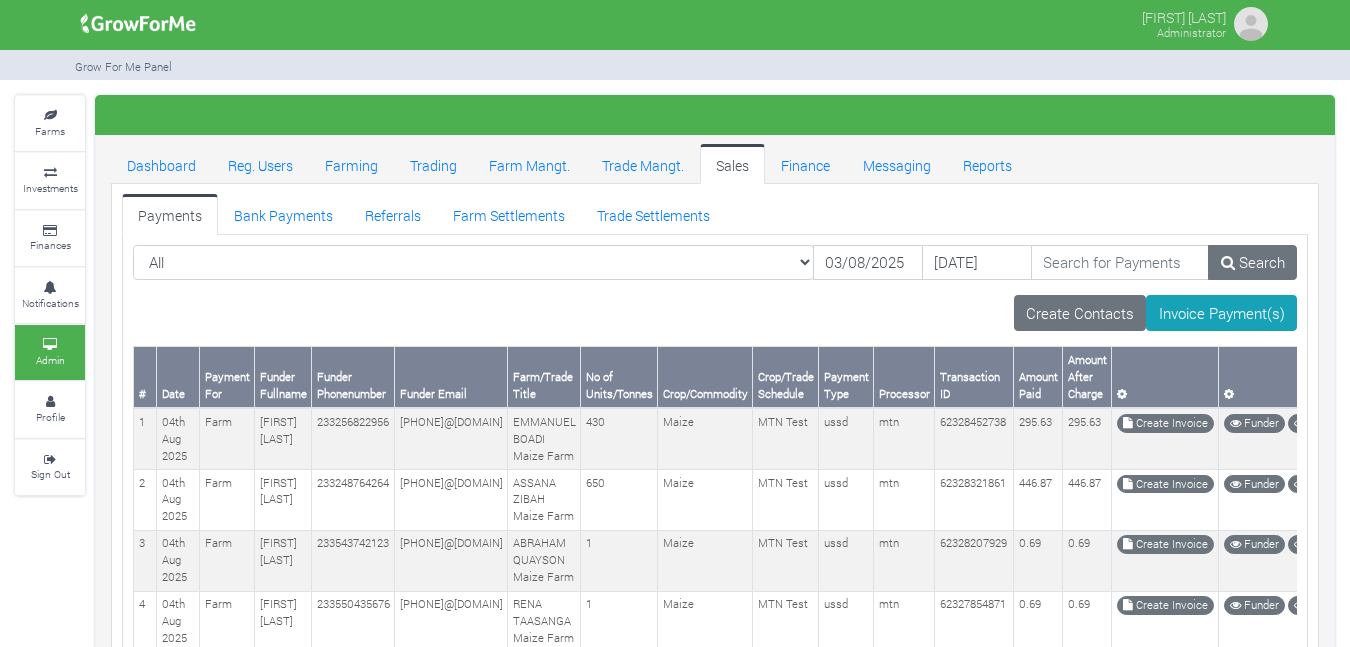 scroll, scrollTop: 0, scrollLeft: 0, axis: both 